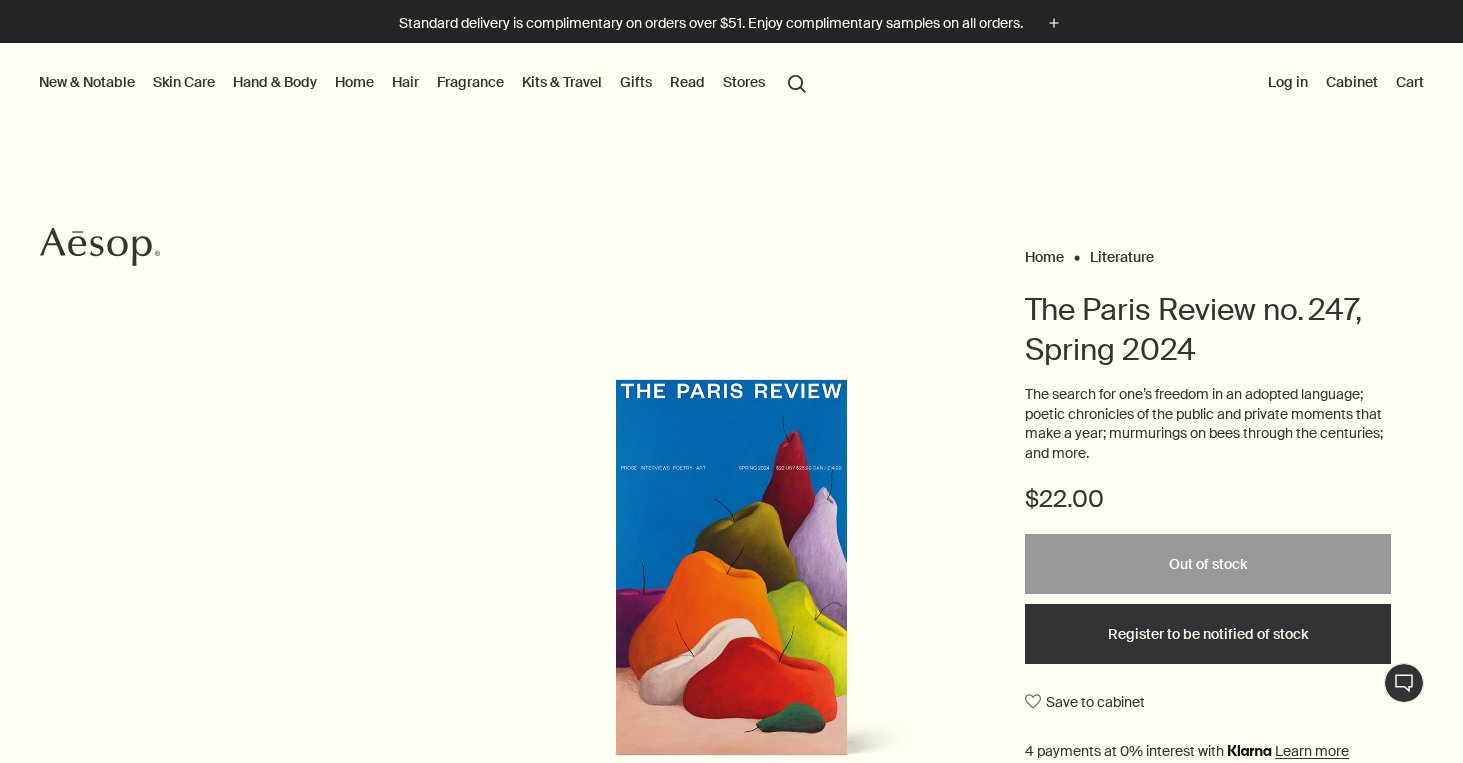 scroll, scrollTop: 0, scrollLeft: 0, axis: both 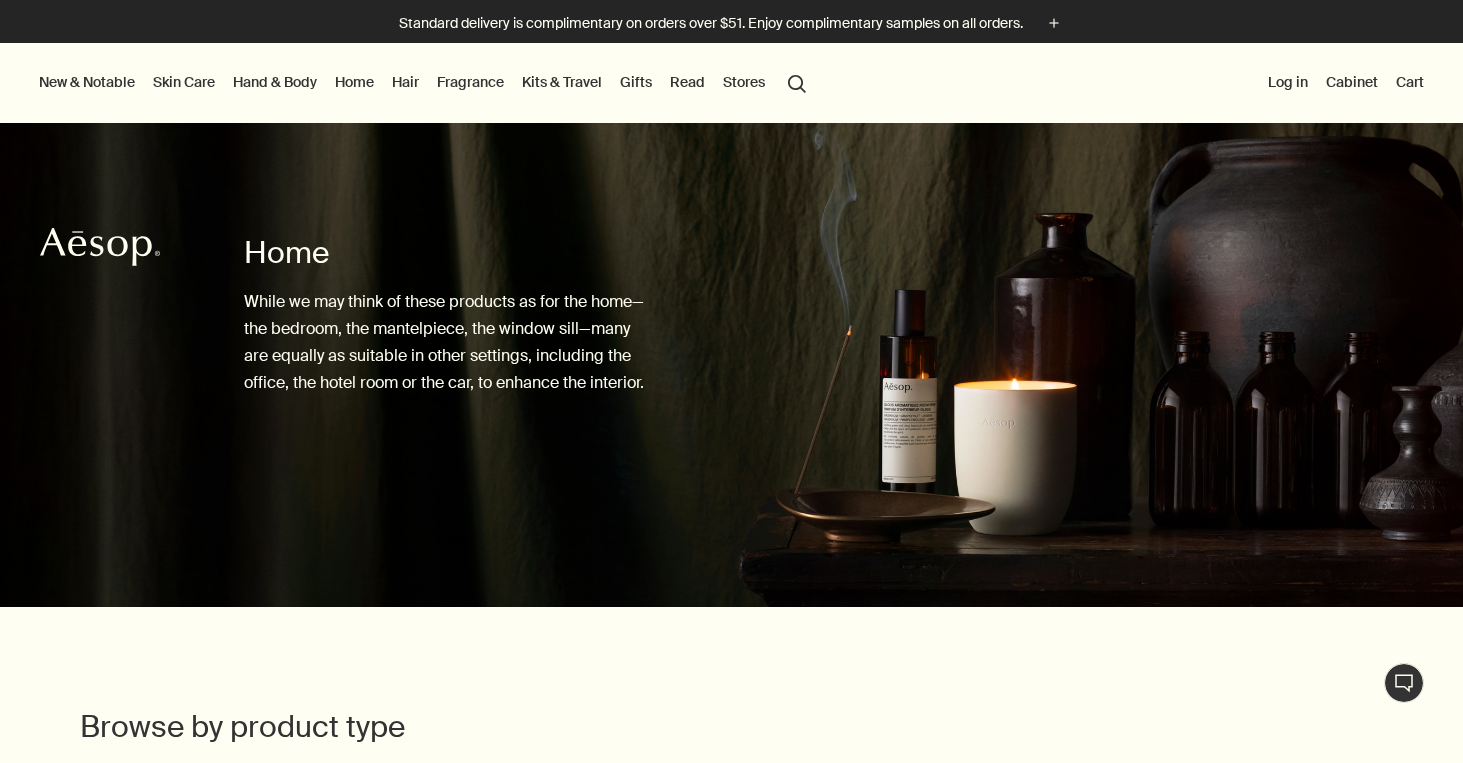 click on "New & Notable" at bounding box center [87, 82] 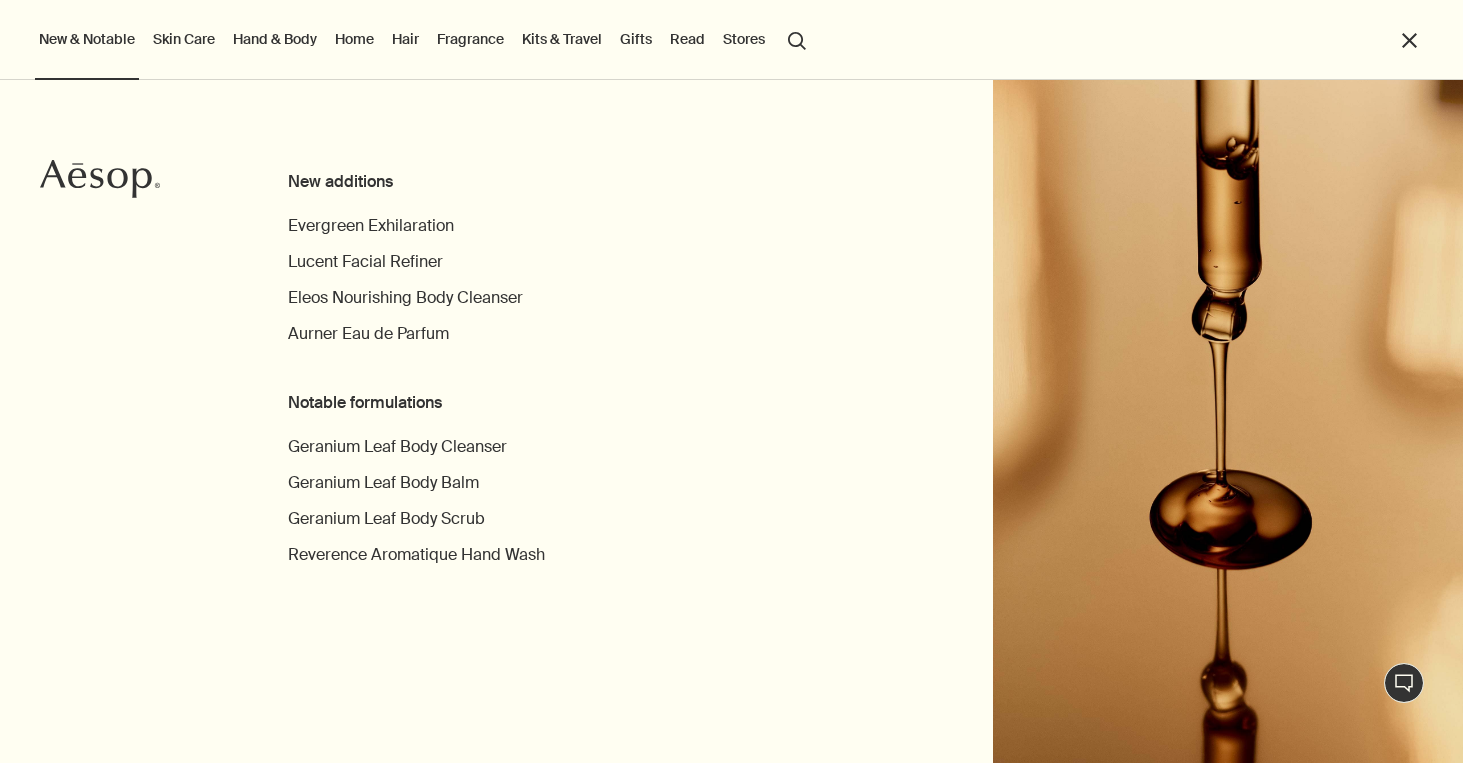 click on "New & Notable New additions Evergreen Exhilaration Lucent Facial Refiner Eleos Nourishing Body Cleanser Aurner Eau de Parfum Notable formulations Geranium Leaf Body Cleanser Geranium Leaf Body Balm Geranium Leaf Body Scrub Reverence Aromatique Hand Wash" at bounding box center [87, 40] 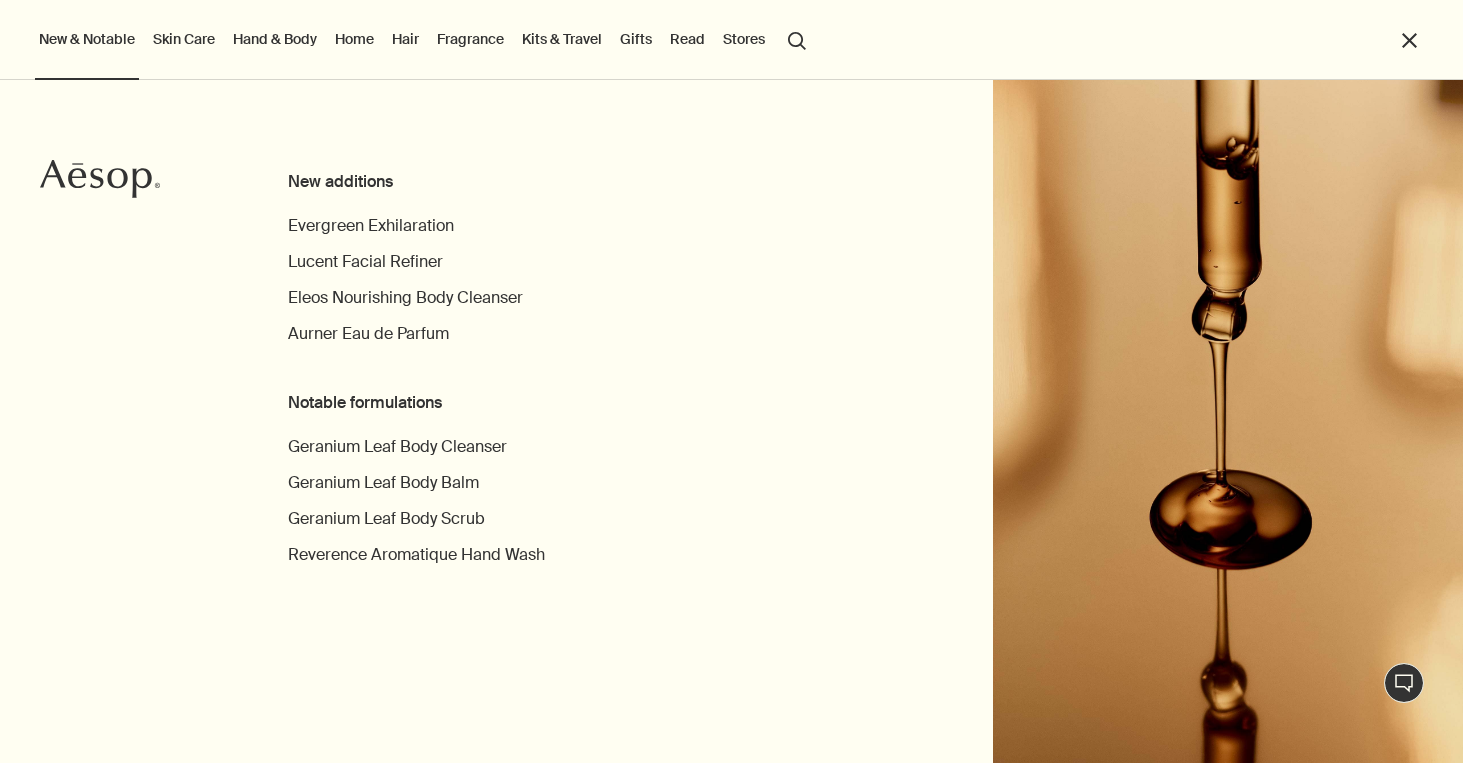 click 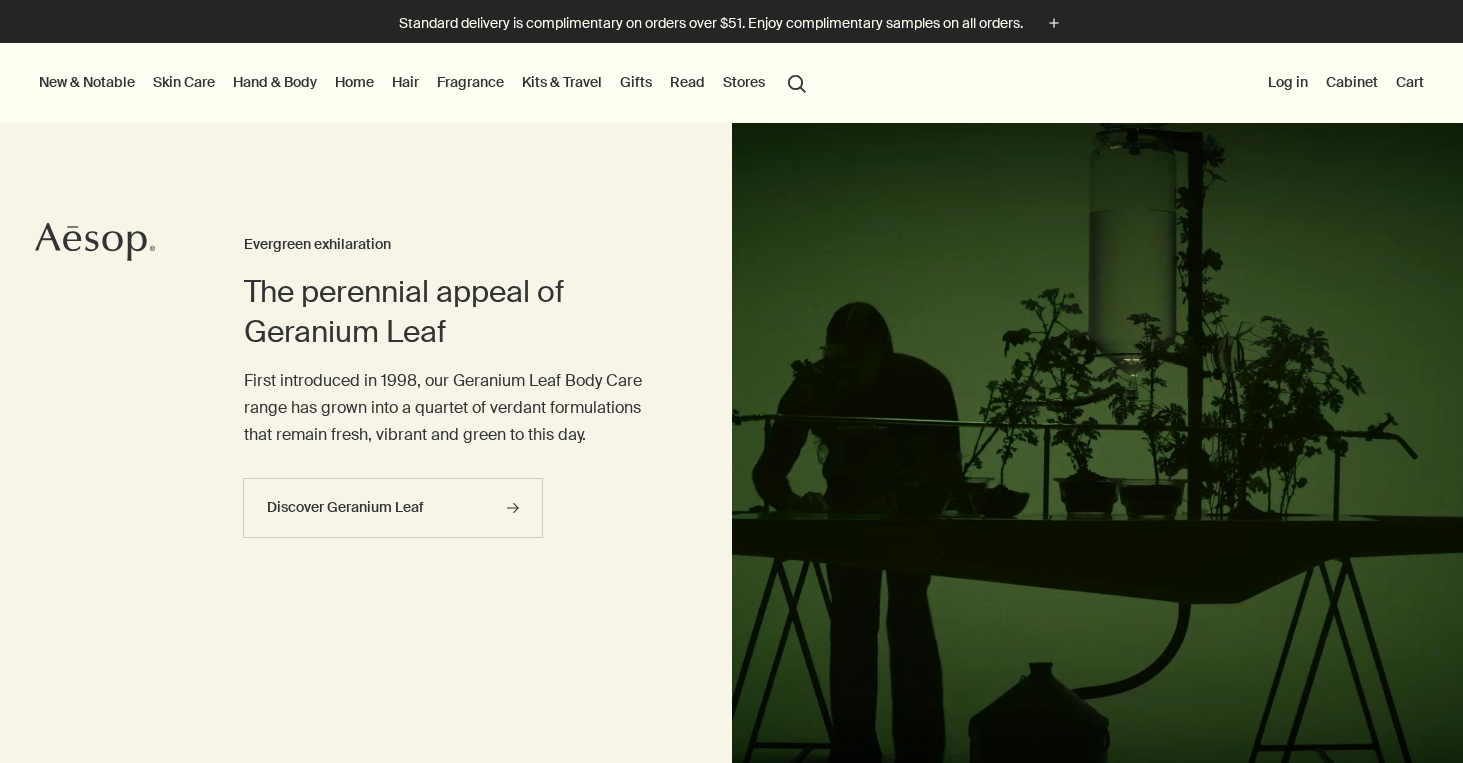 scroll, scrollTop: 0, scrollLeft: 0, axis: both 